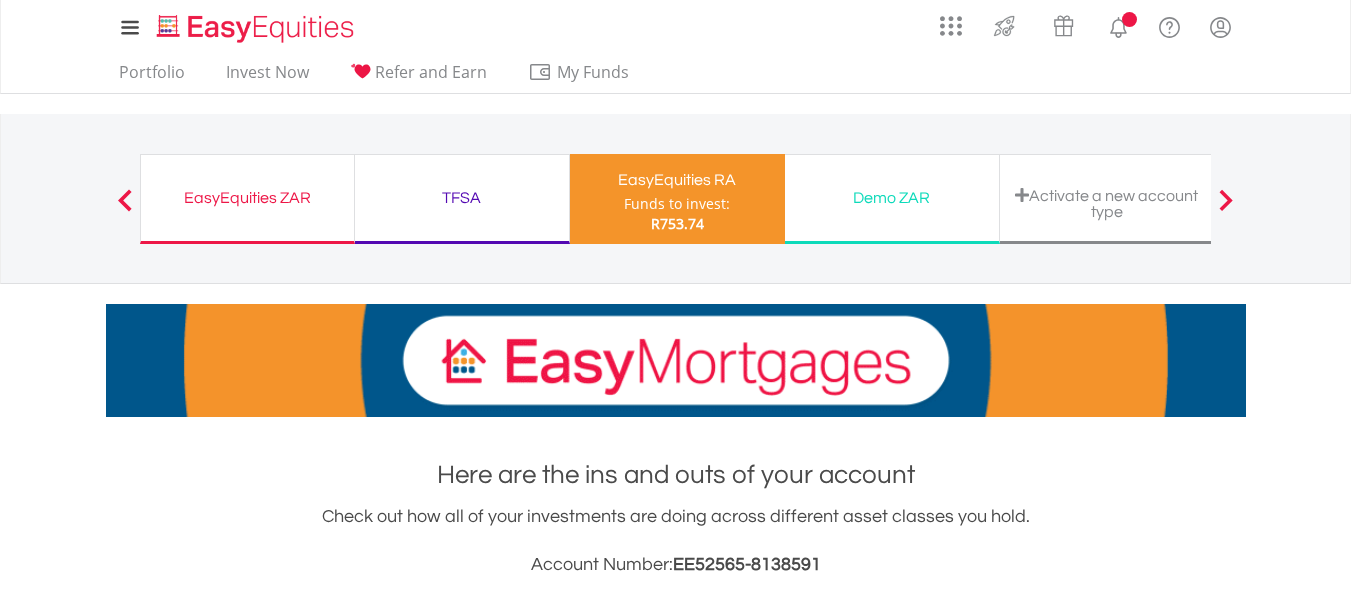 scroll, scrollTop: 0, scrollLeft: 0, axis: both 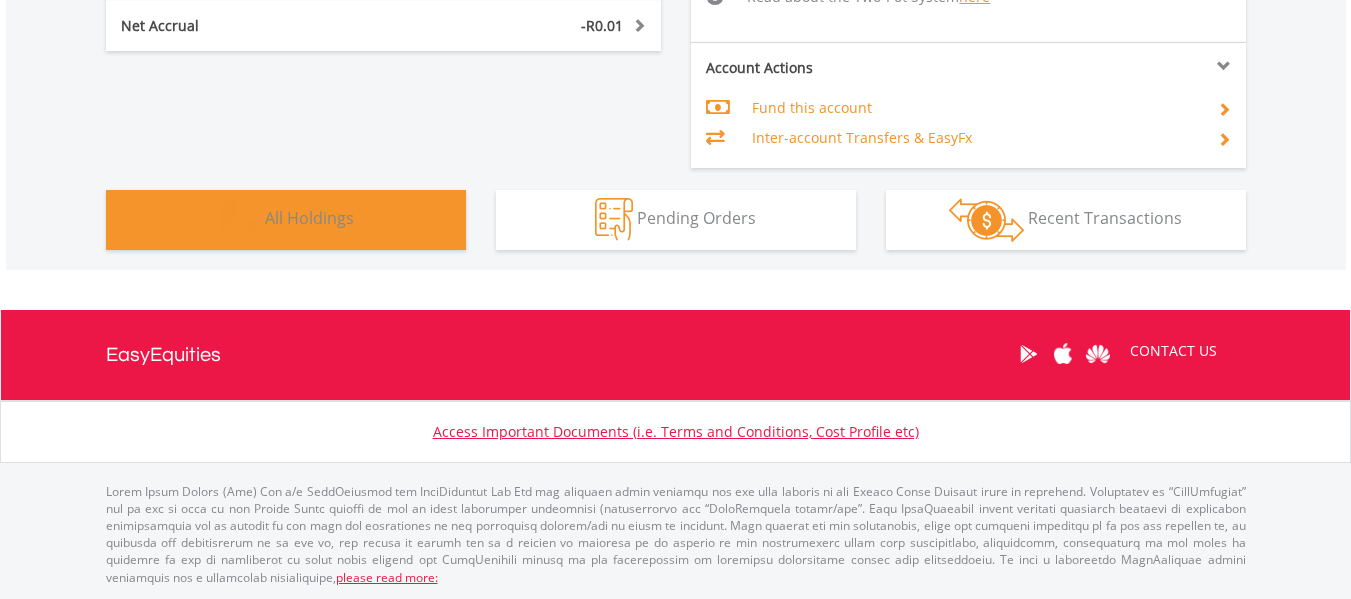 click on "Holdings
All Holdings" at bounding box center (286, 220) 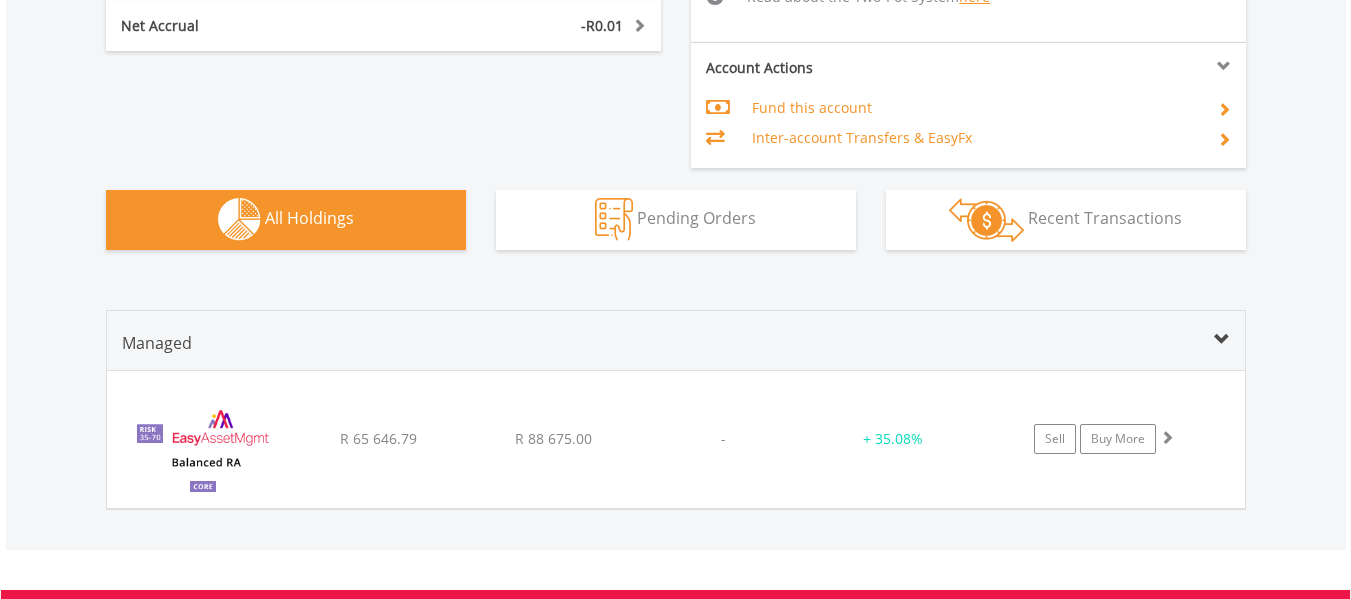 scroll, scrollTop: 1535, scrollLeft: 0, axis: vertical 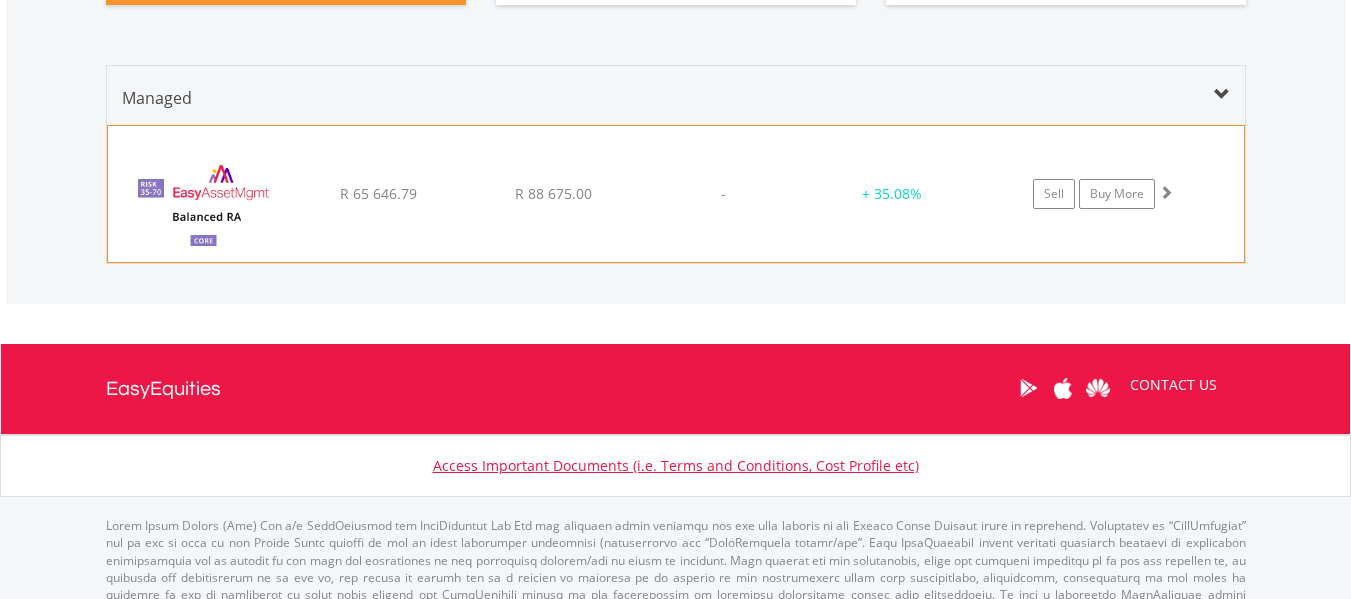 click on "﻿
EasyAssetManagement Core Balanced RA
R 65 646.79
R 88 675.00
-
+ 35.08%
Sell
Buy More" at bounding box center [676, 194] 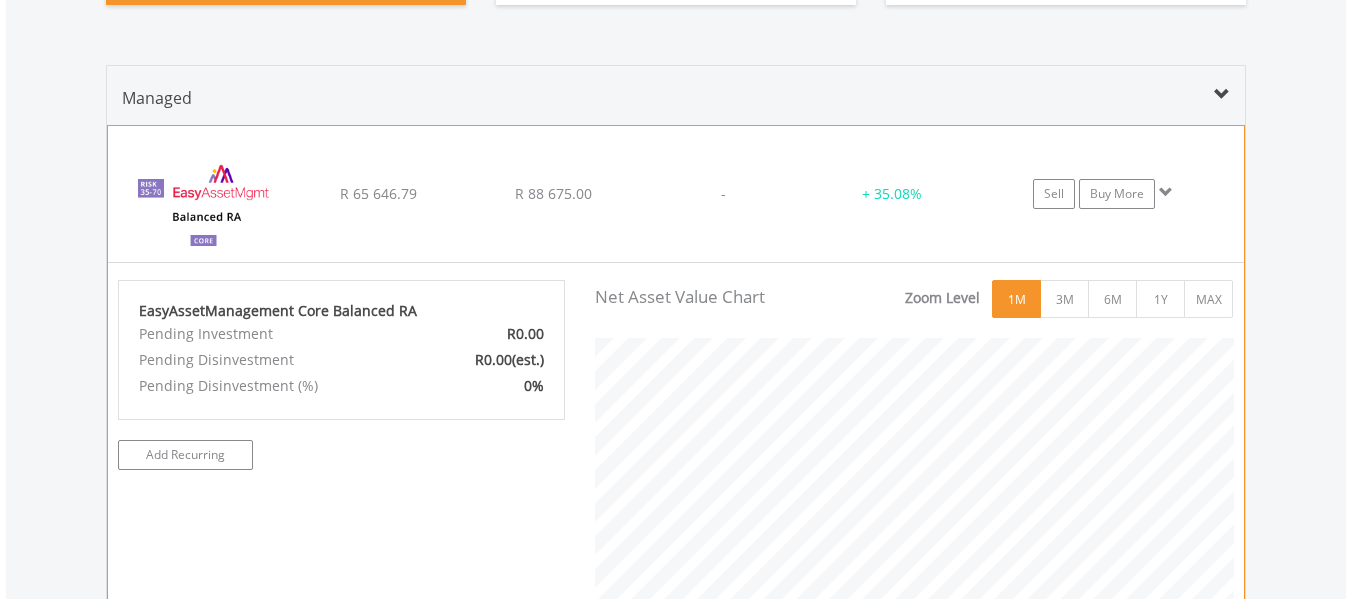 scroll, scrollTop: 999593, scrollLeft: 999331, axis: both 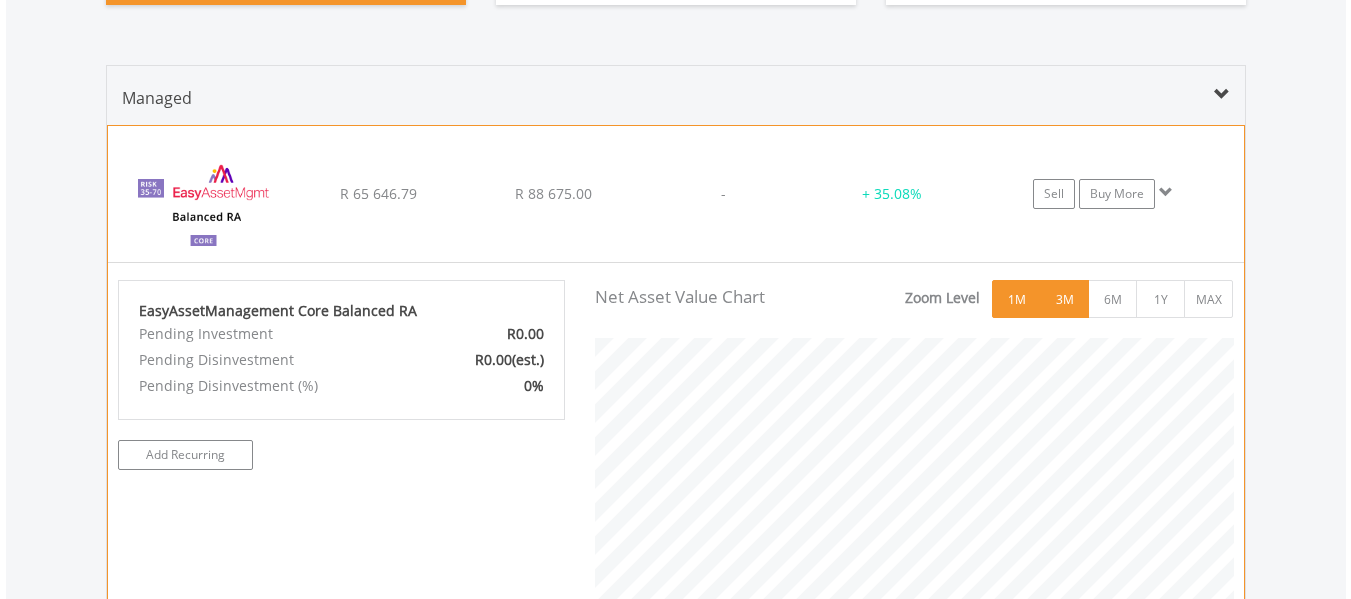 click on "3M" at bounding box center [1064, 299] 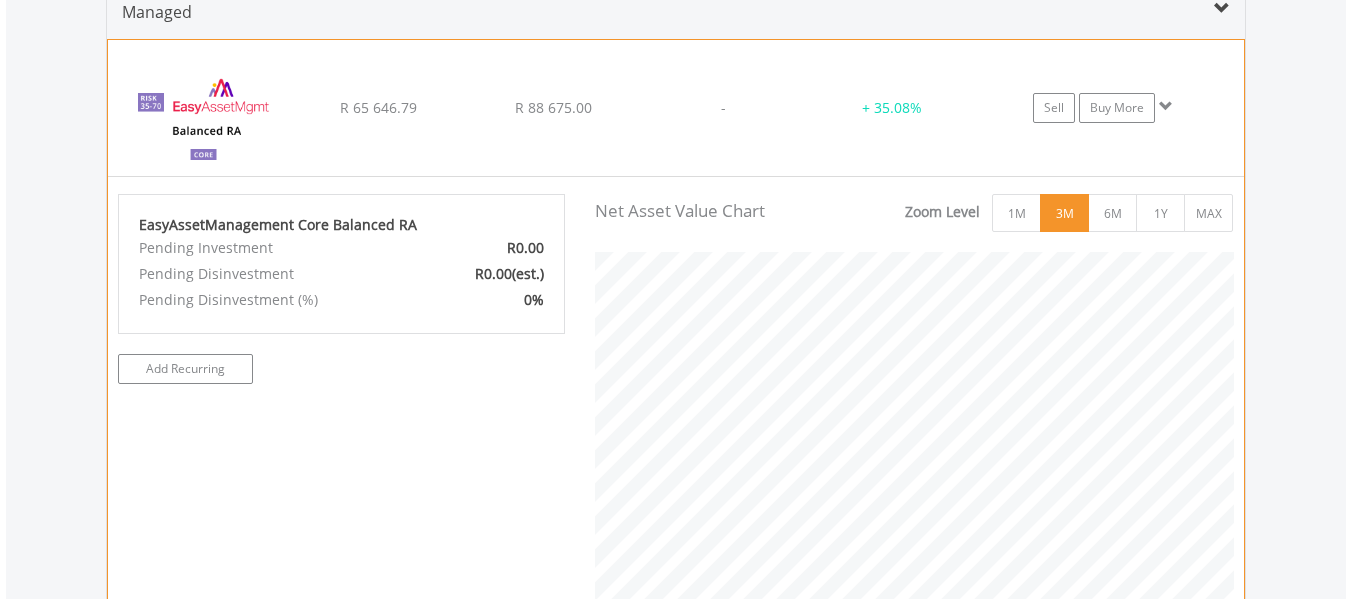 scroll, scrollTop: 1735, scrollLeft: 0, axis: vertical 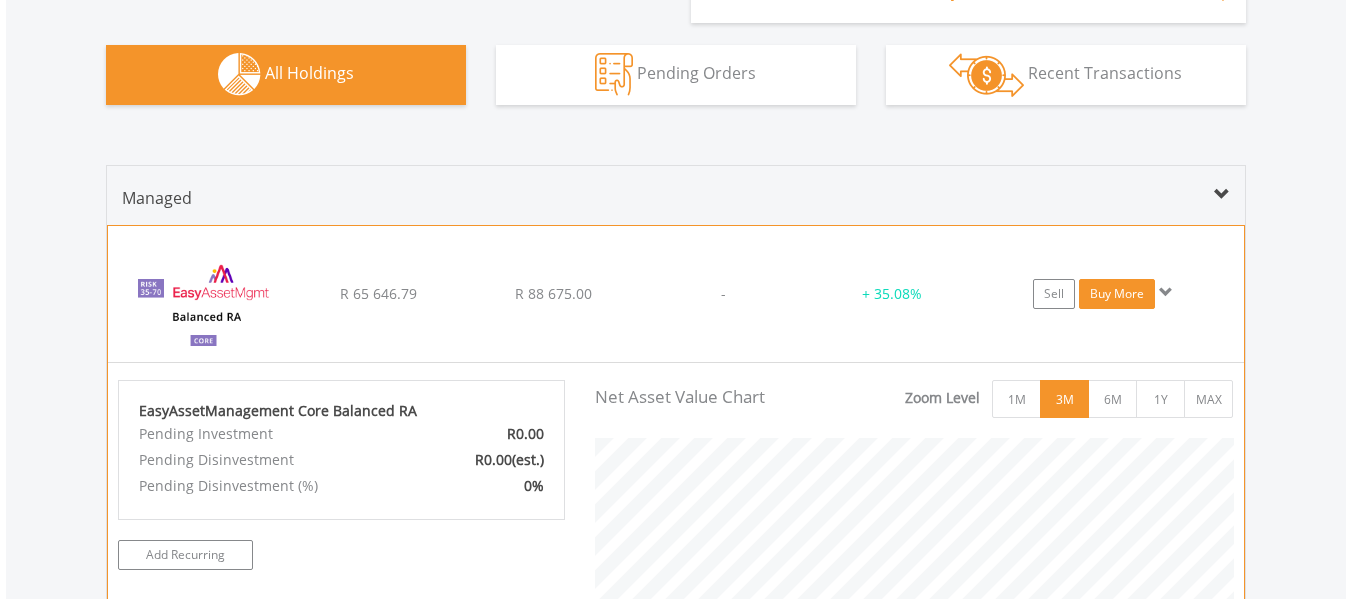 click on "Buy More" at bounding box center (1117, 294) 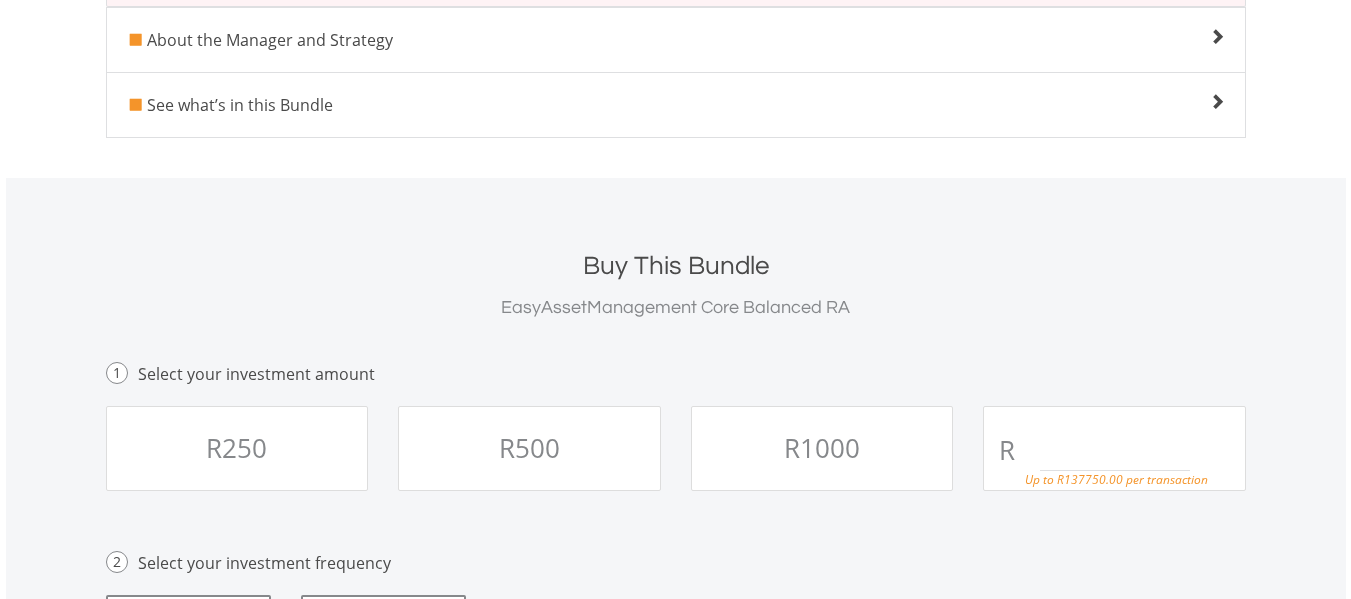 scroll, scrollTop: 800, scrollLeft: 0, axis: vertical 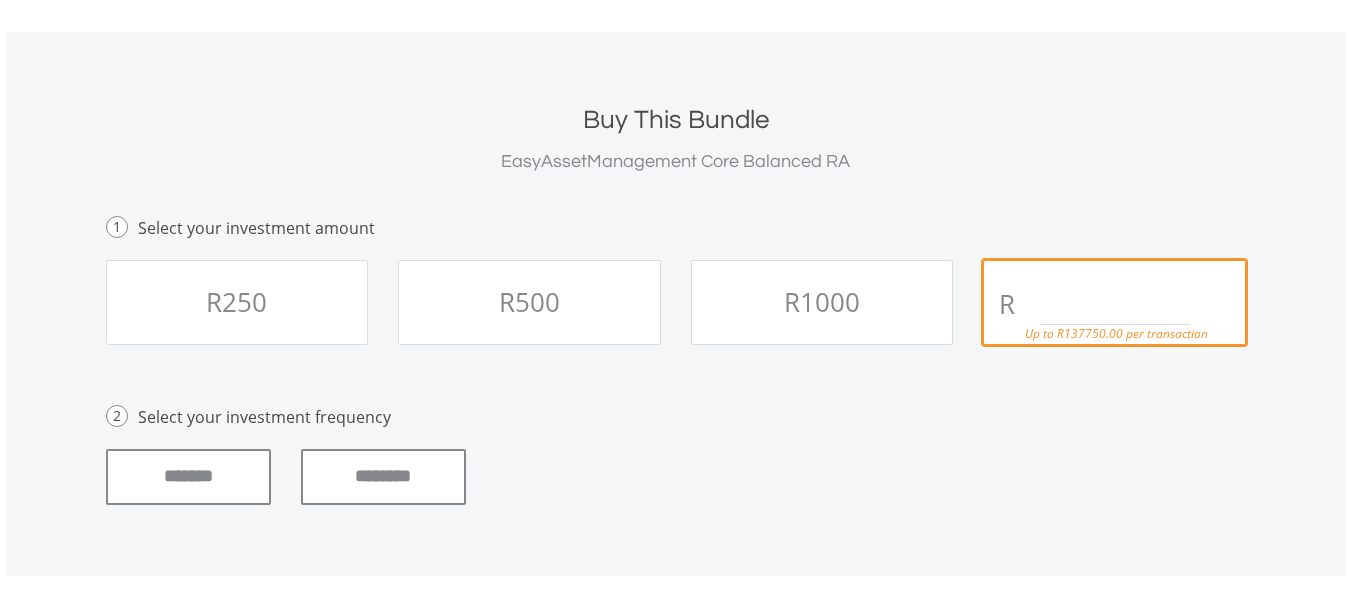 click at bounding box center [1115, 305] 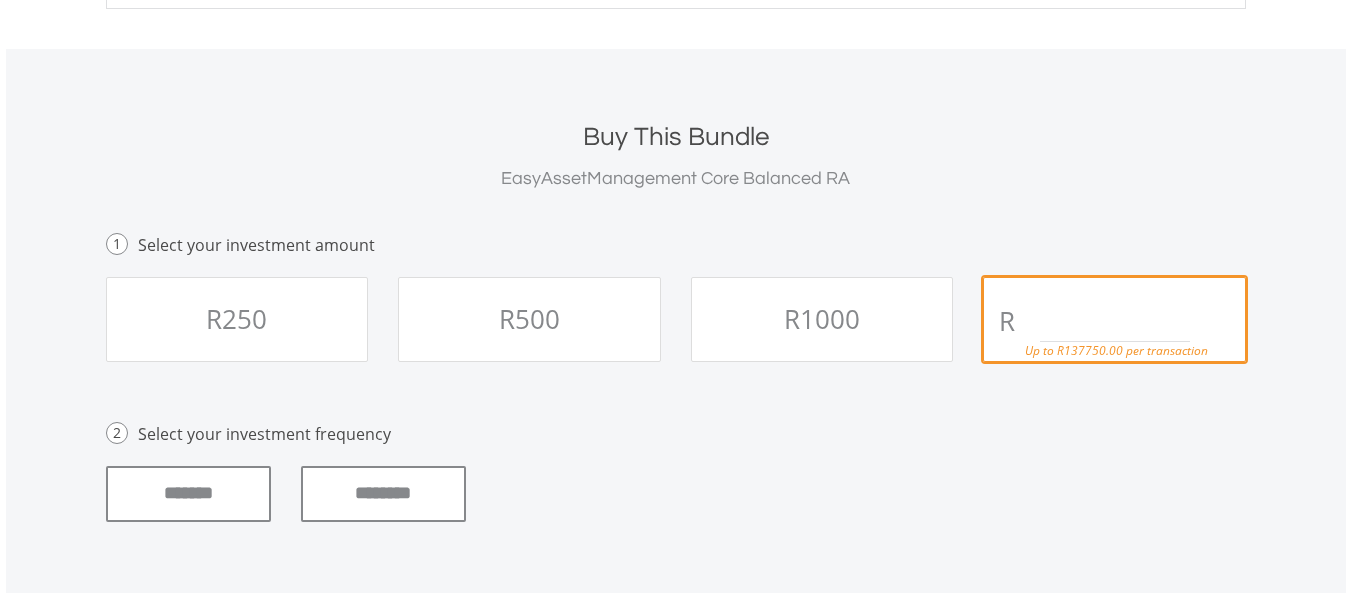 scroll, scrollTop: 800, scrollLeft: 0, axis: vertical 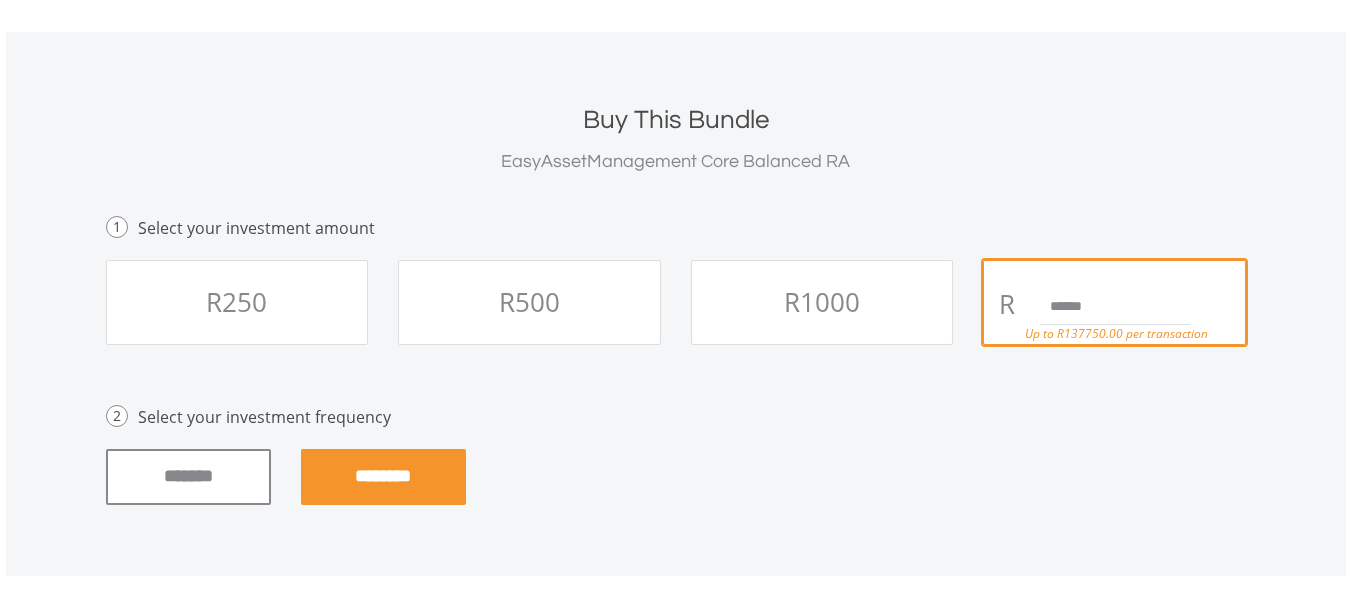 type on "******" 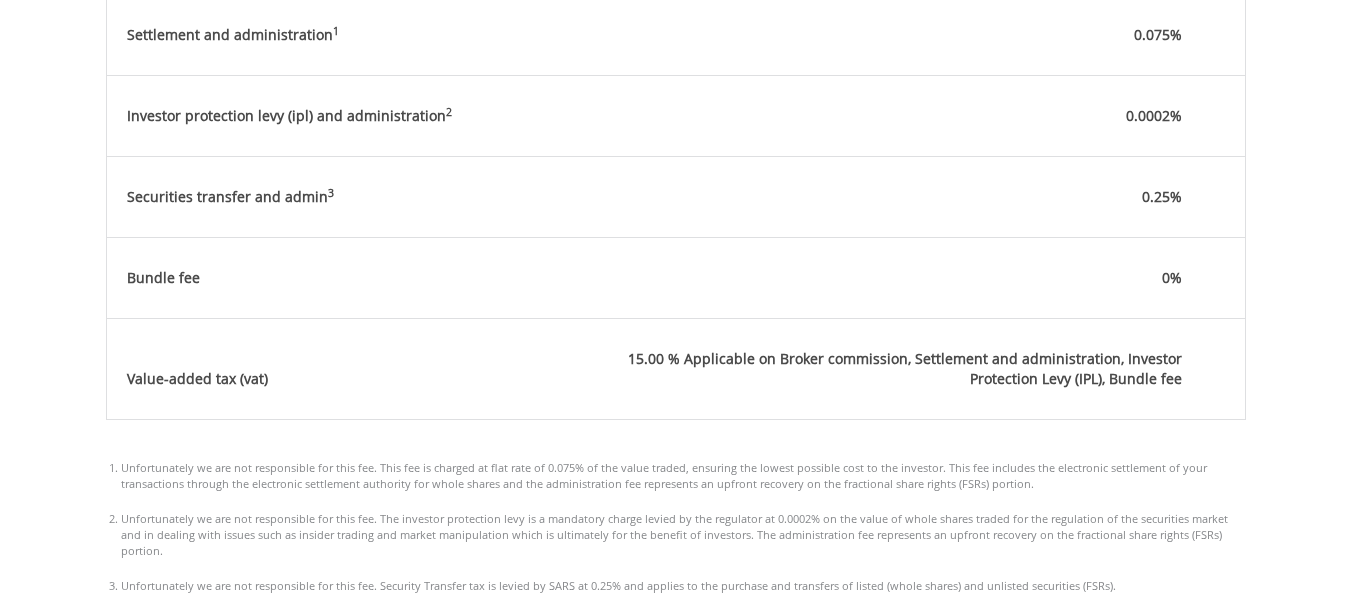 scroll, scrollTop: 1400, scrollLeft: 0, axis: vertical 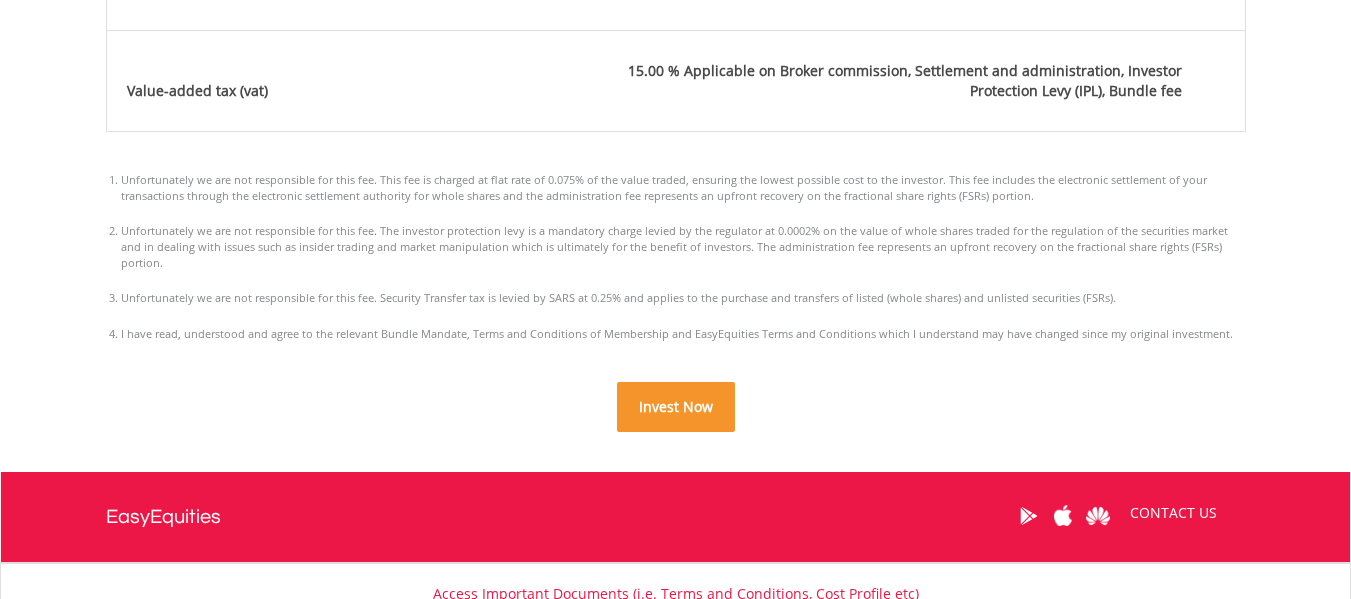 click on "Invest Now" at bounding box center (676, 406) 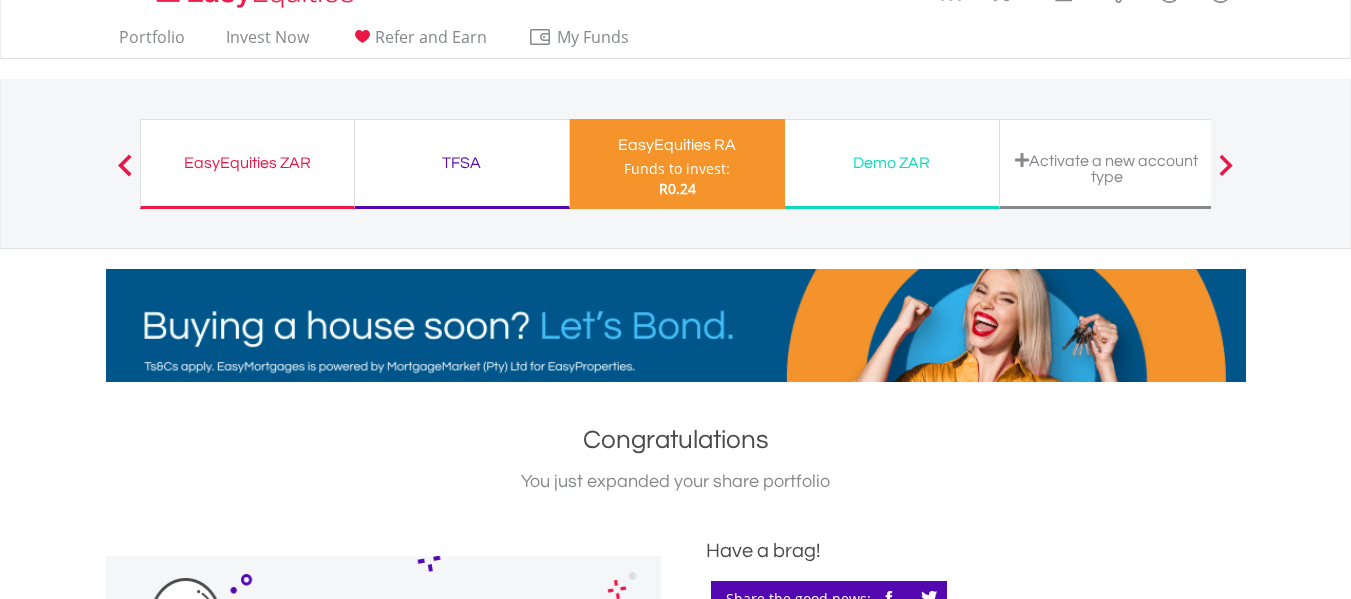 scroll, scrollTop: 0, scrollLeft: 0, axis: both 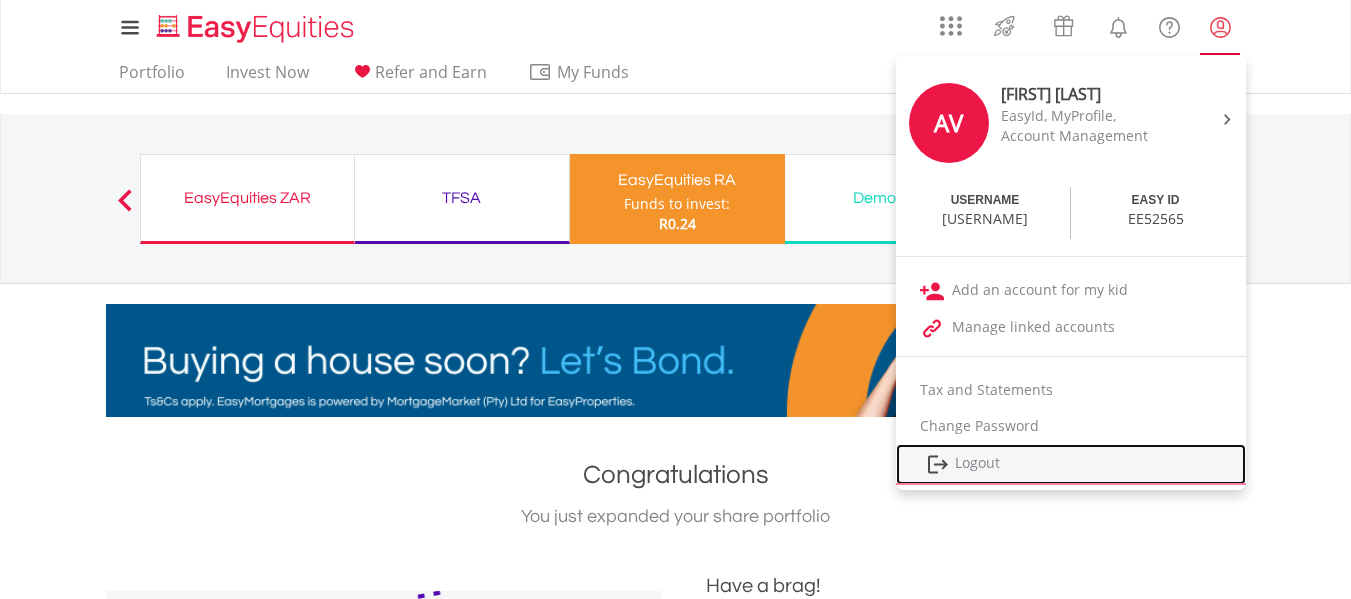 click on "Logout" at bounding box center (1071, 464) 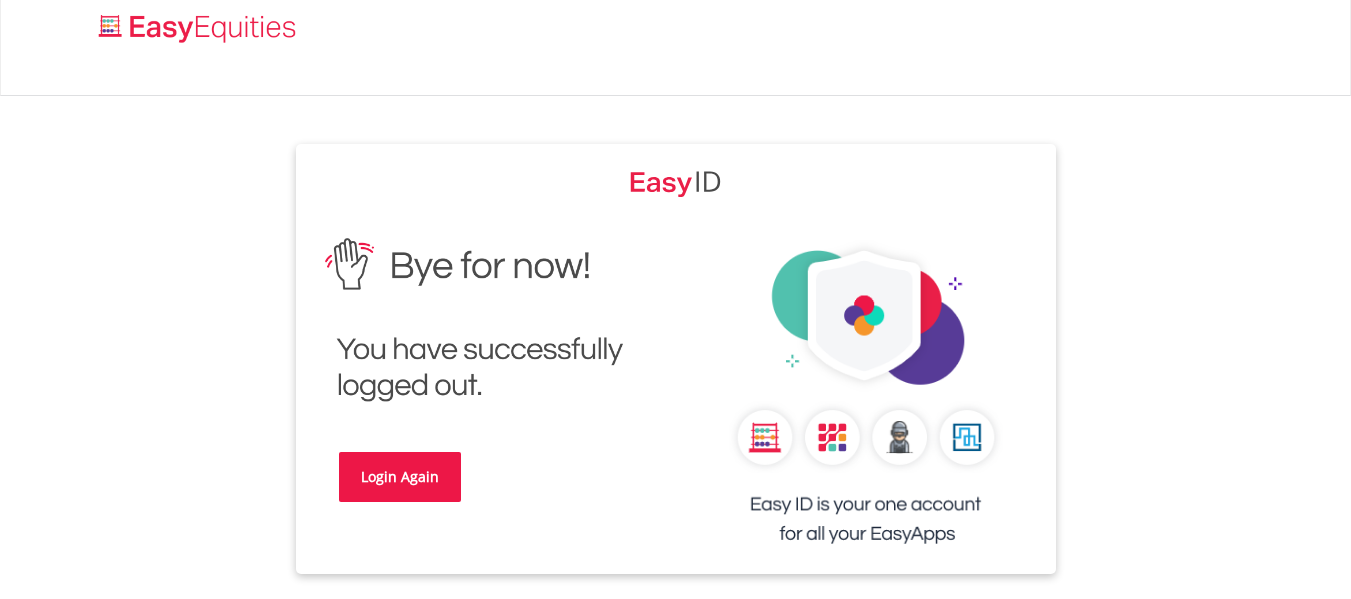 scroll, scrollTop: 0, scrollLeft: 0, axis: both 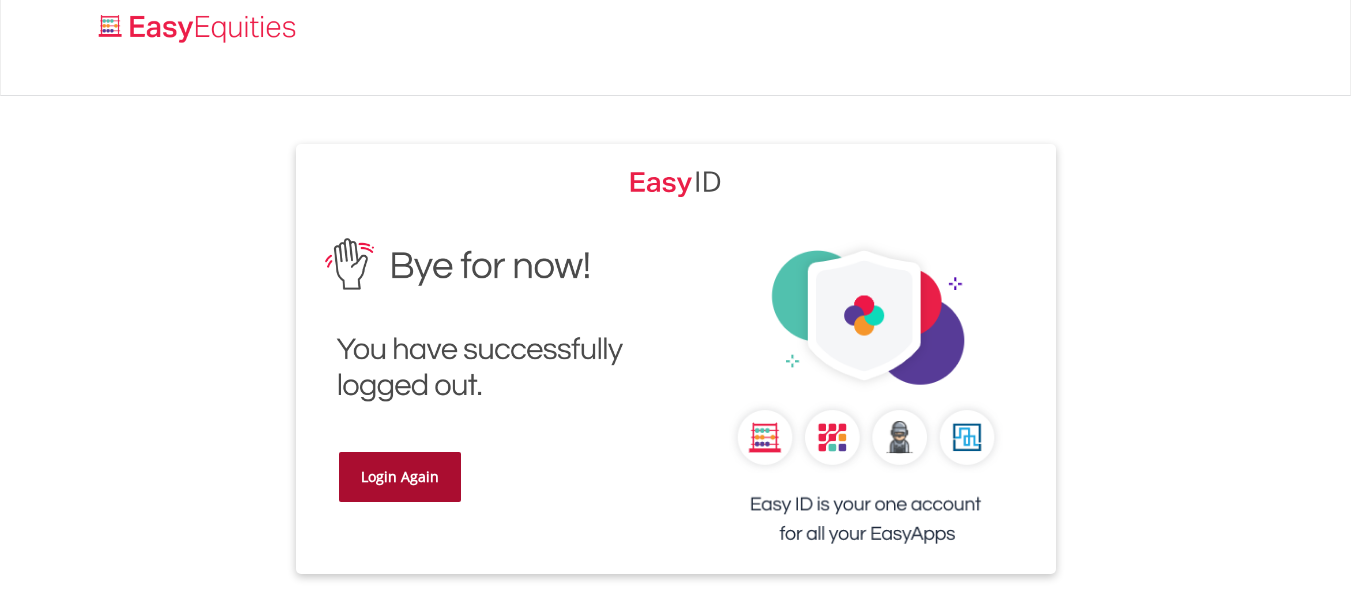 click on "Login Again" at bounding box center [400, 477] 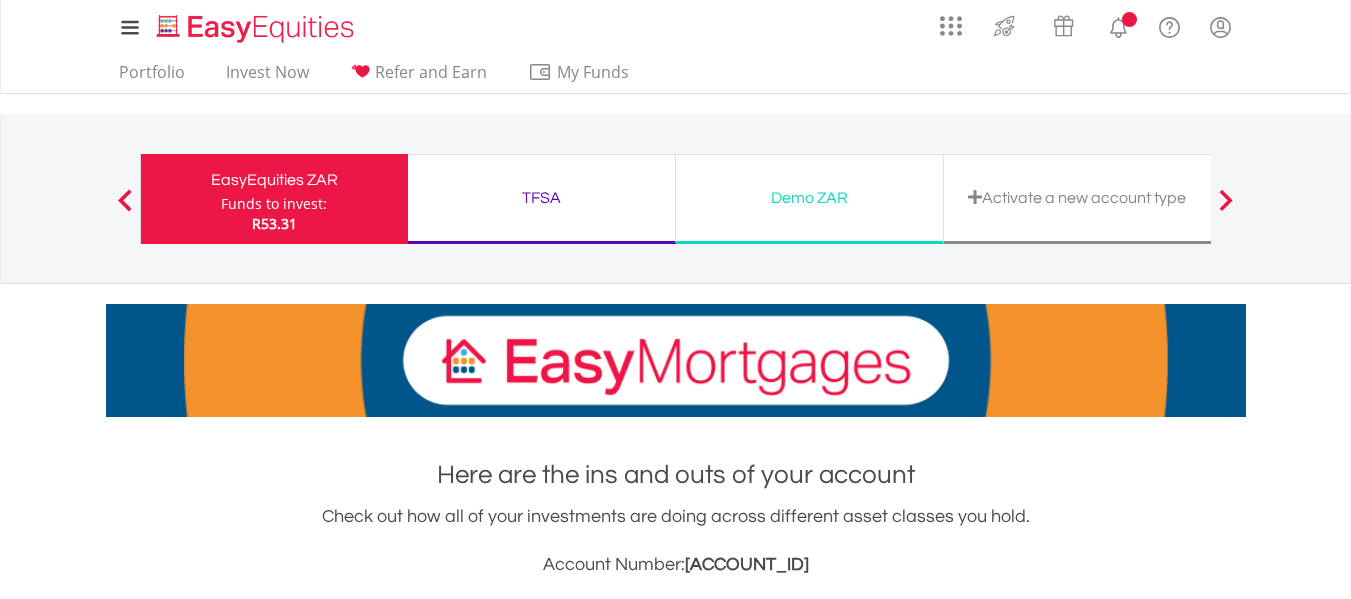 scroll, scrollTop: 0, scrollLeft: 0, axis: both 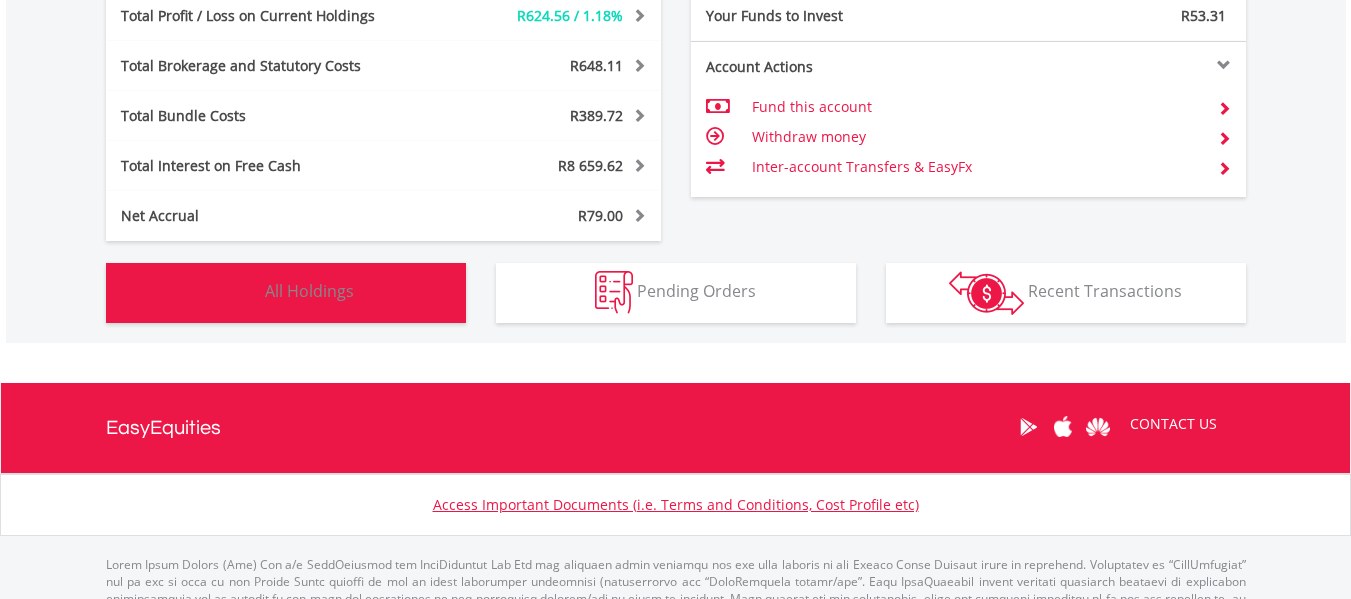 click on "Holdings
All Holdings" at bounding box center (286, 293) 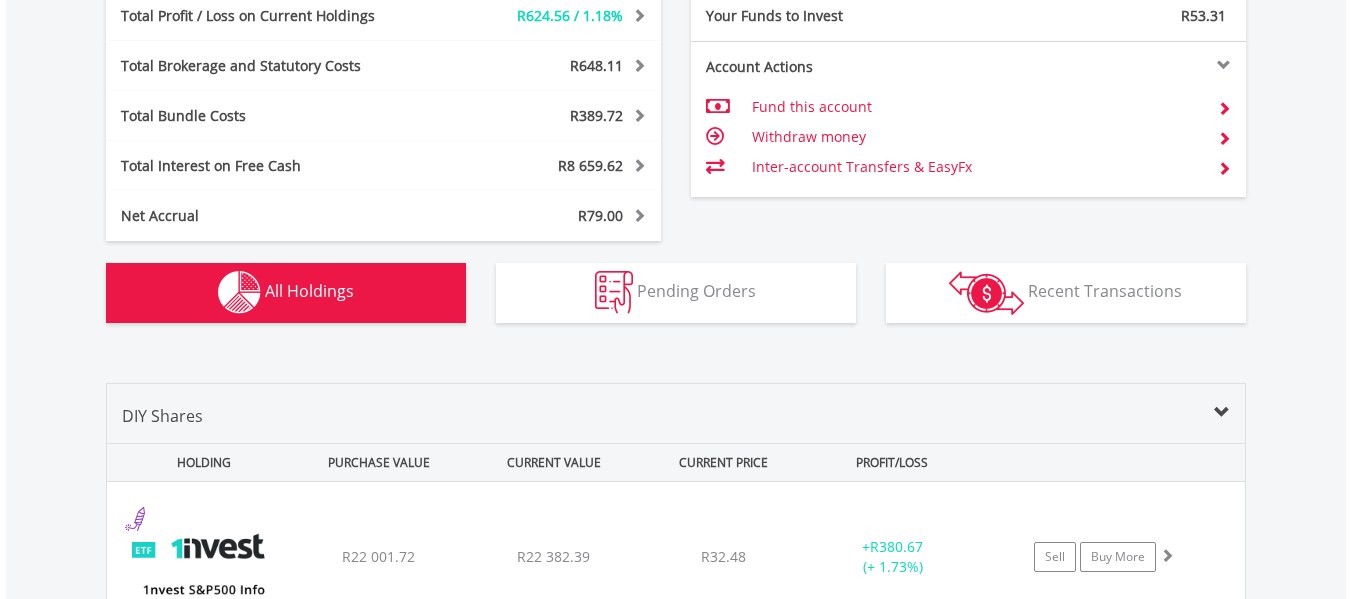scroll, scrollTop: 1483, scrollLeft: 0, axis: vertical 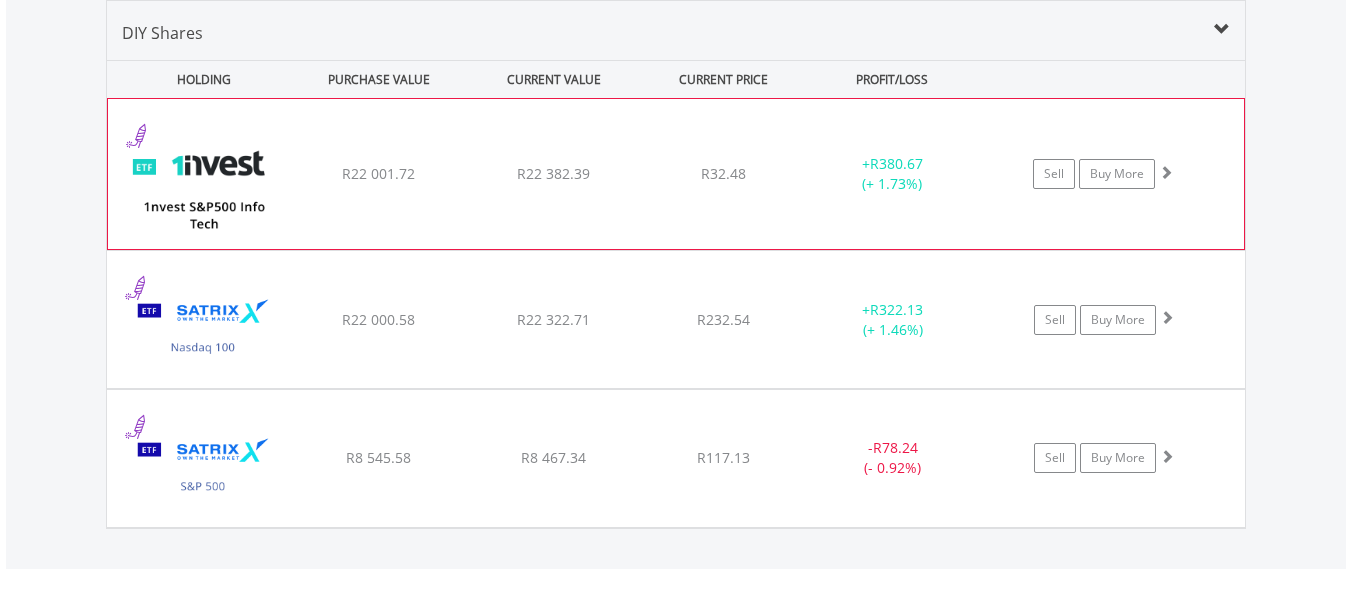 click on "[FUND_NAME]
R22 001.72
R22 382.39
R32.48
+  R380.67 (+ 1.73%)
Sell
Buy More" at bounding box center [676, 174] 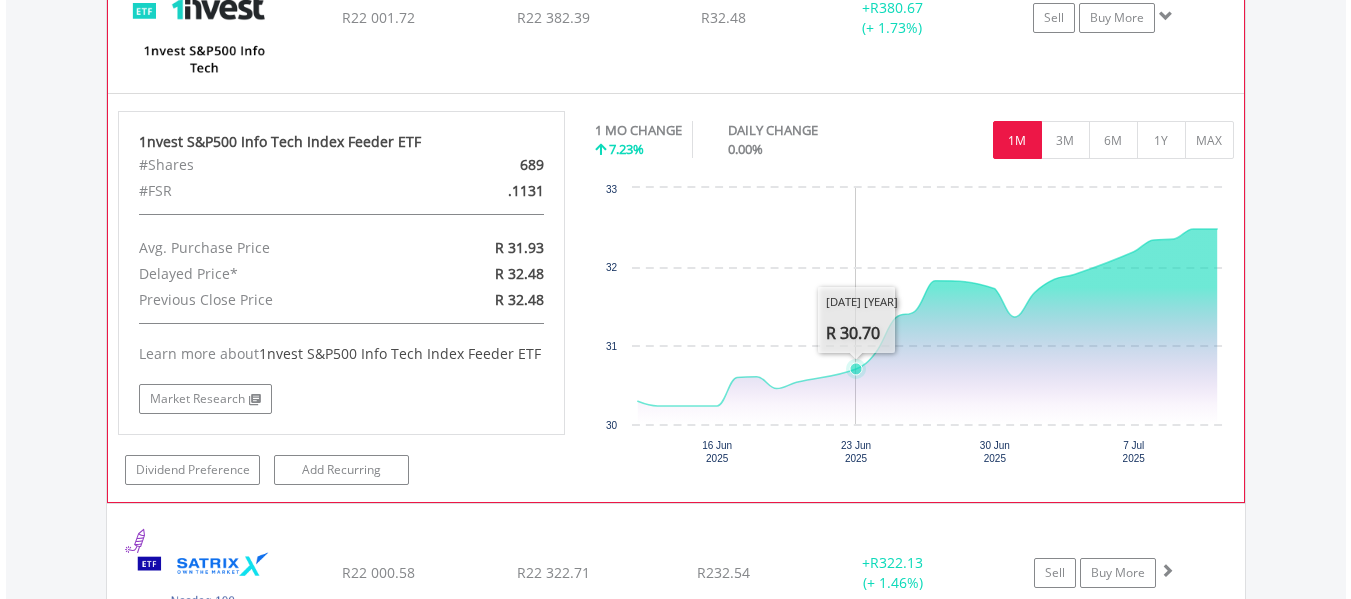 scroll, scrollTop: 1683, scrollLeft: 0, axis: vertical 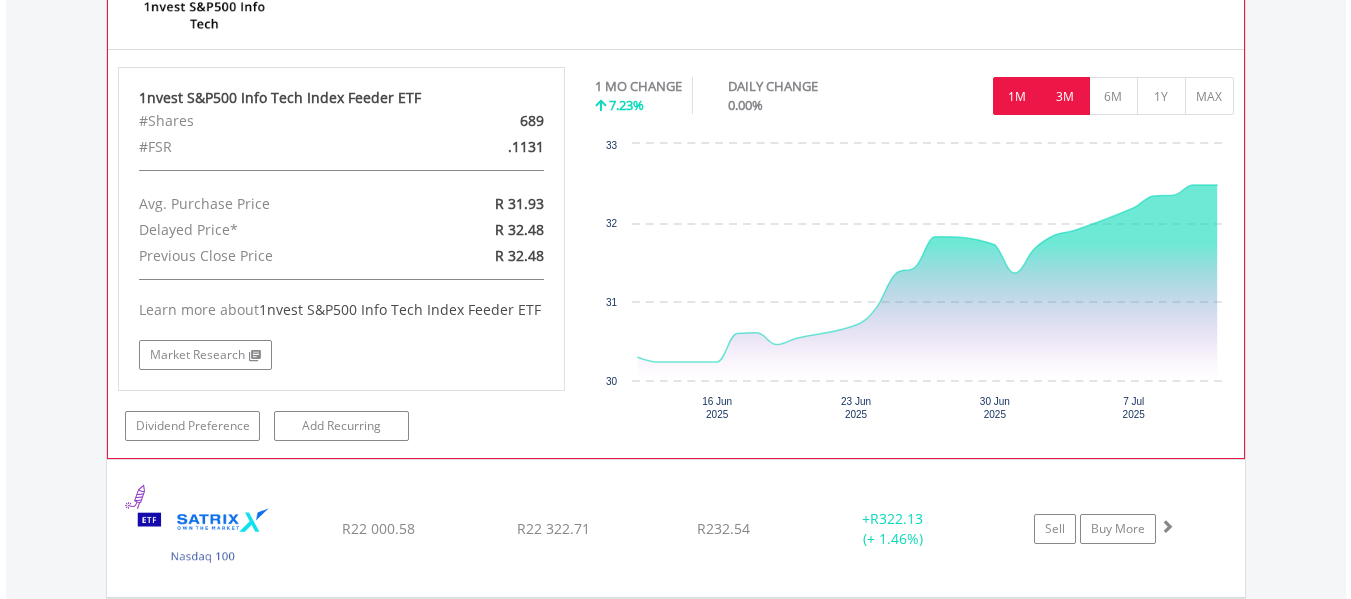 click on "3M" at bounding box center (1065, 96) 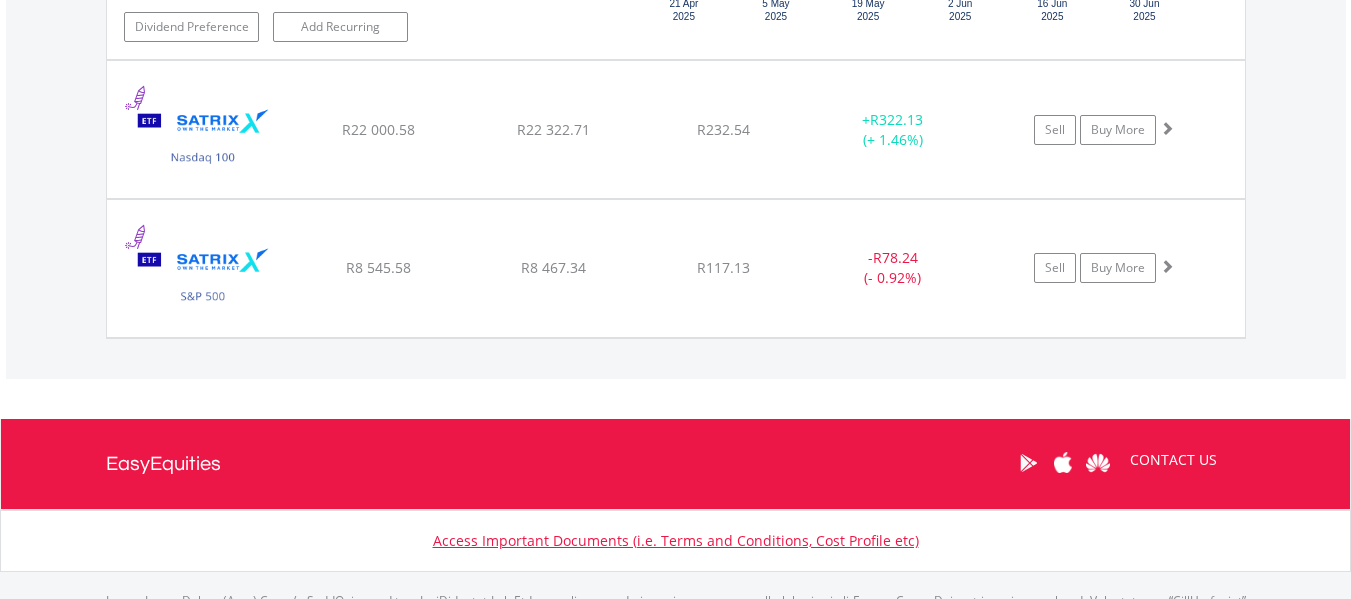 scroll, scrollTop: 2083, scrollLeft: 0, axis: vertical 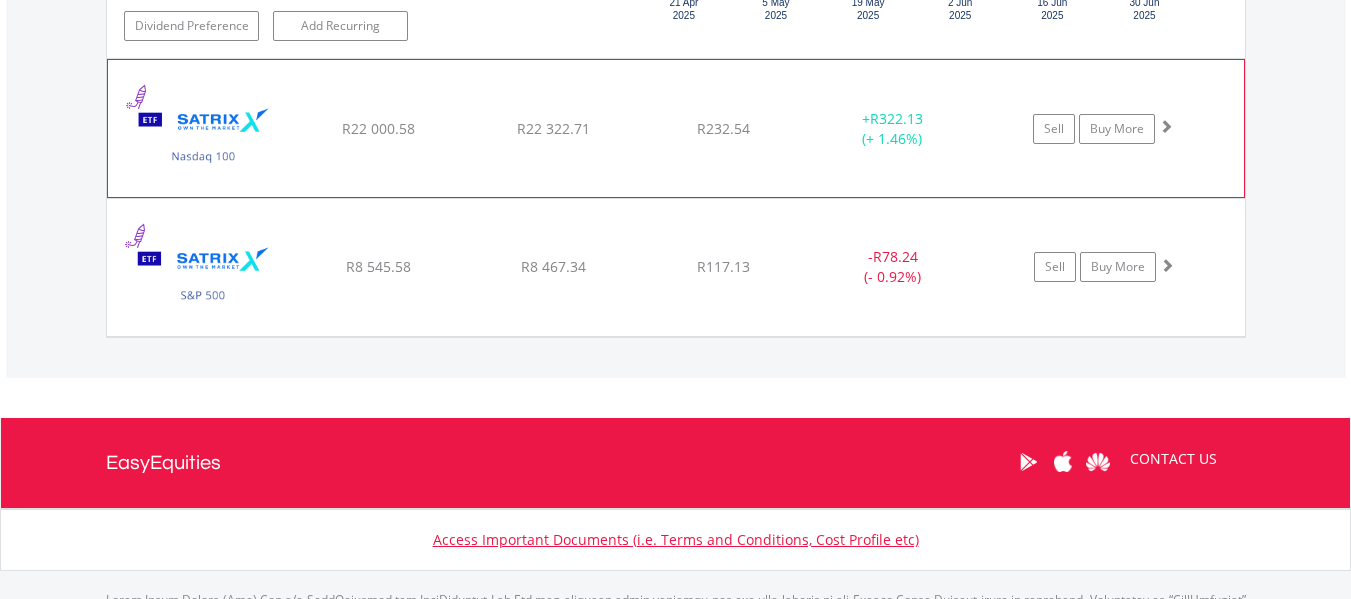 click on "R232.54" at bounding box center [723, -426] 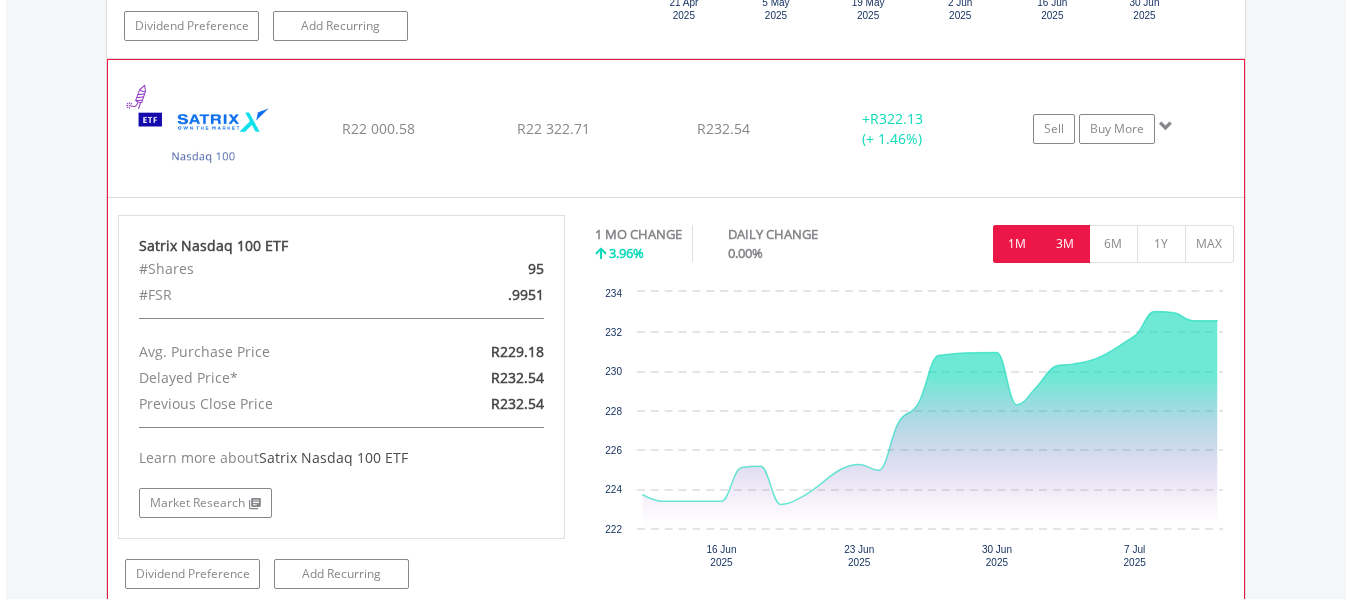 click on "3M" at bounding box center [1065, 244] 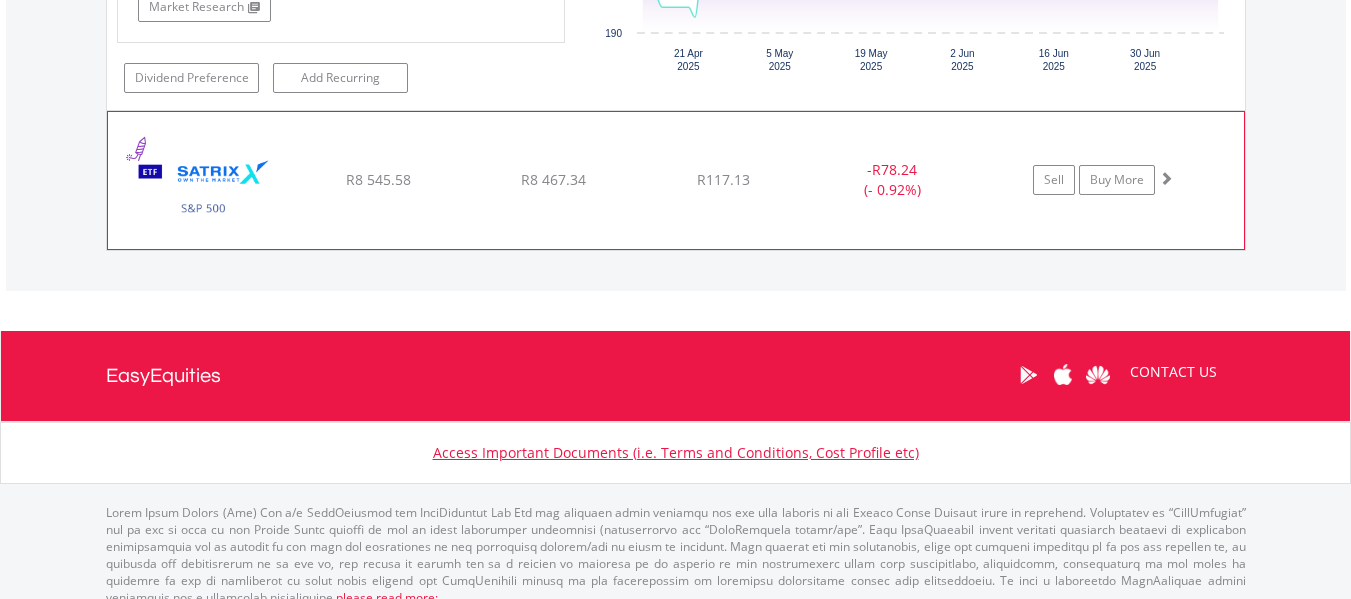 scroll, scrollTop: 2583, scrollLeft: 0, axis: vertical 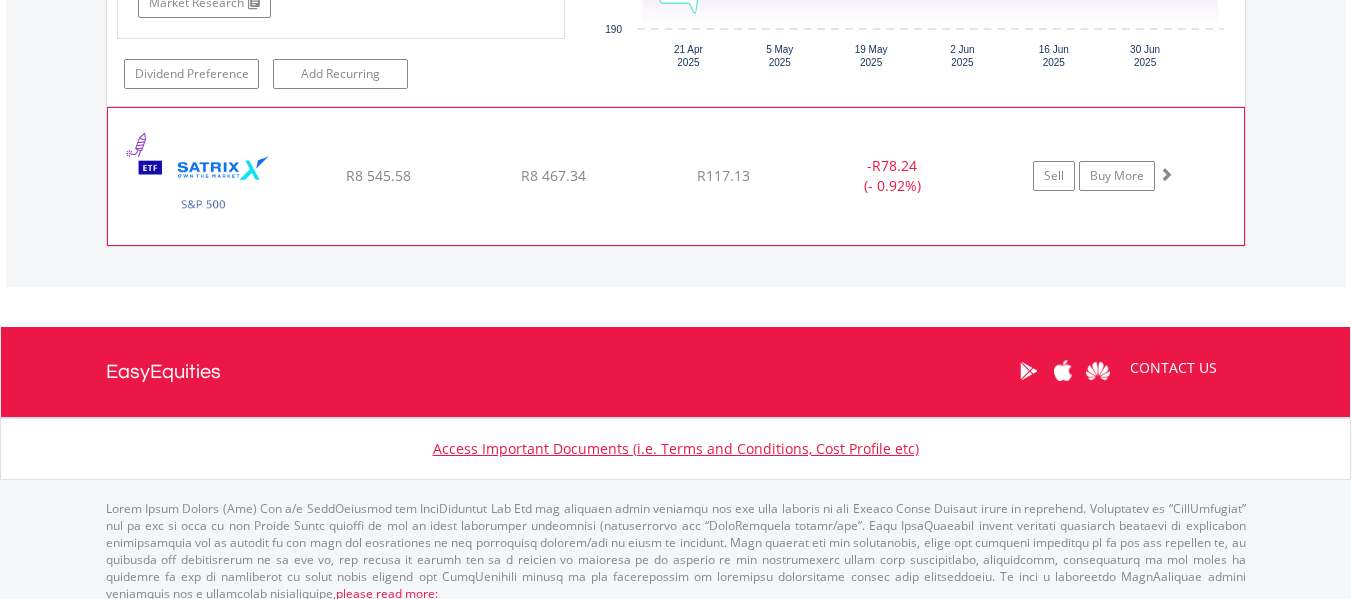click on "[FUND_NAME]
R8 545.58
R8 467.34
R117.13
-  R78.24 (- 0.92%)
Sell
Buy More" at bounding box center [676, -926] 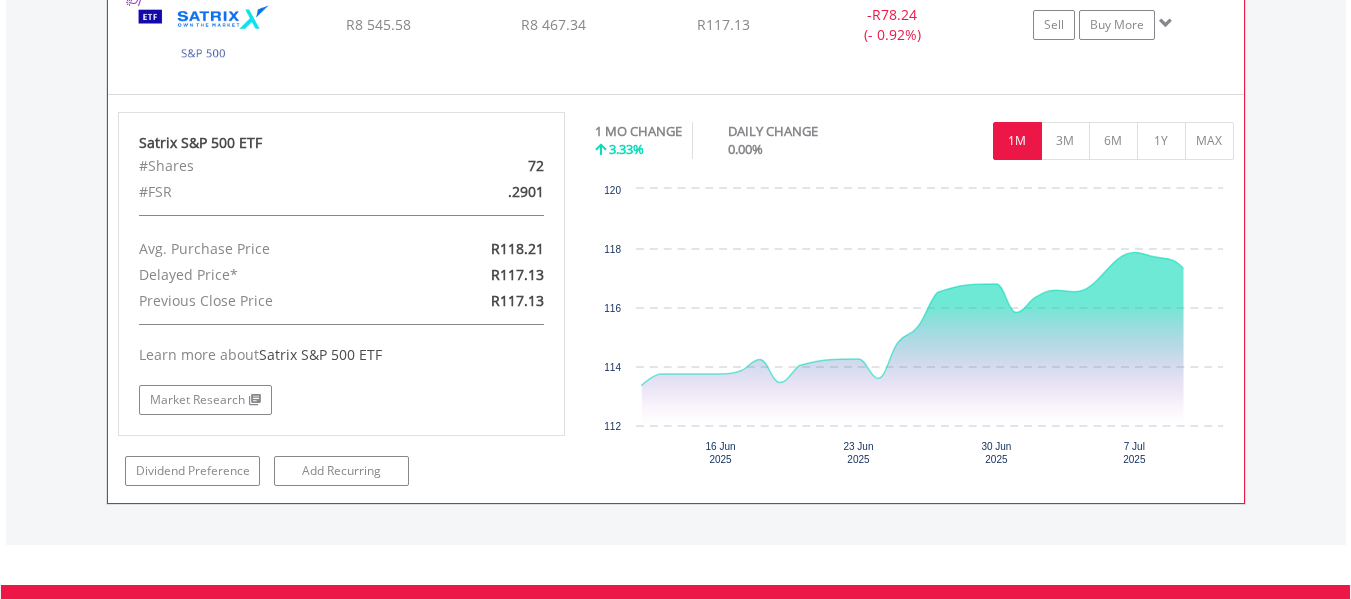 scroll, scrollTop: 2783, scrollLeft: 0, axis: vertical 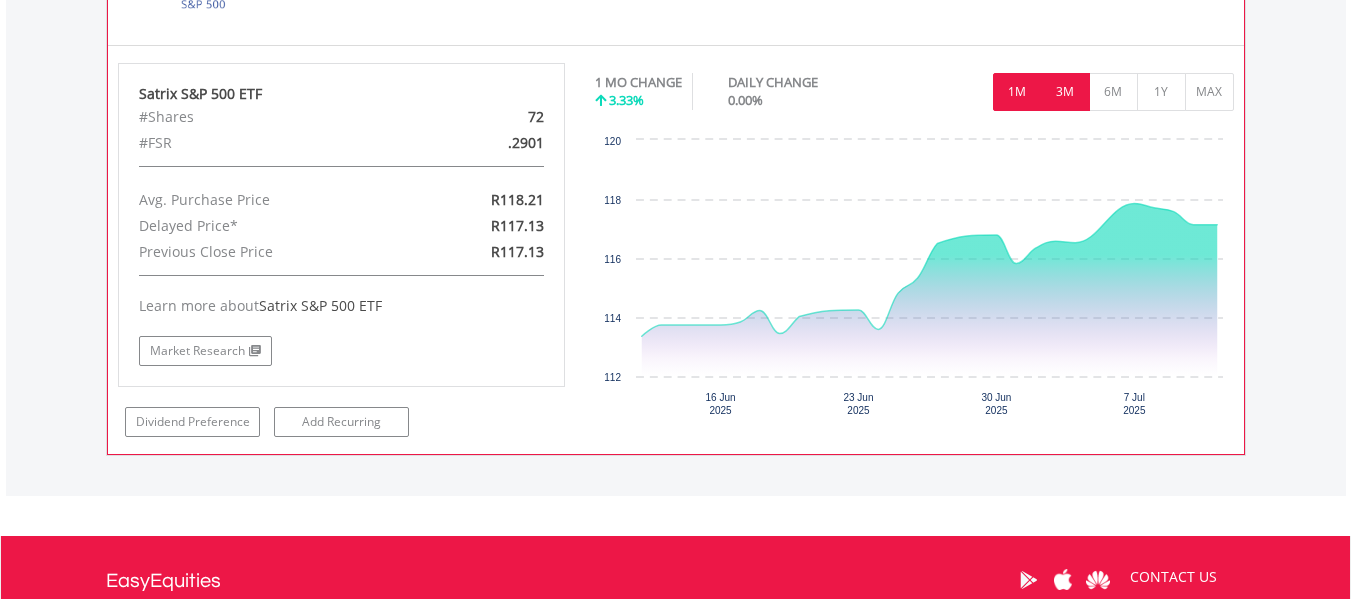 click on "3M" at bounding box center (1065, 92) 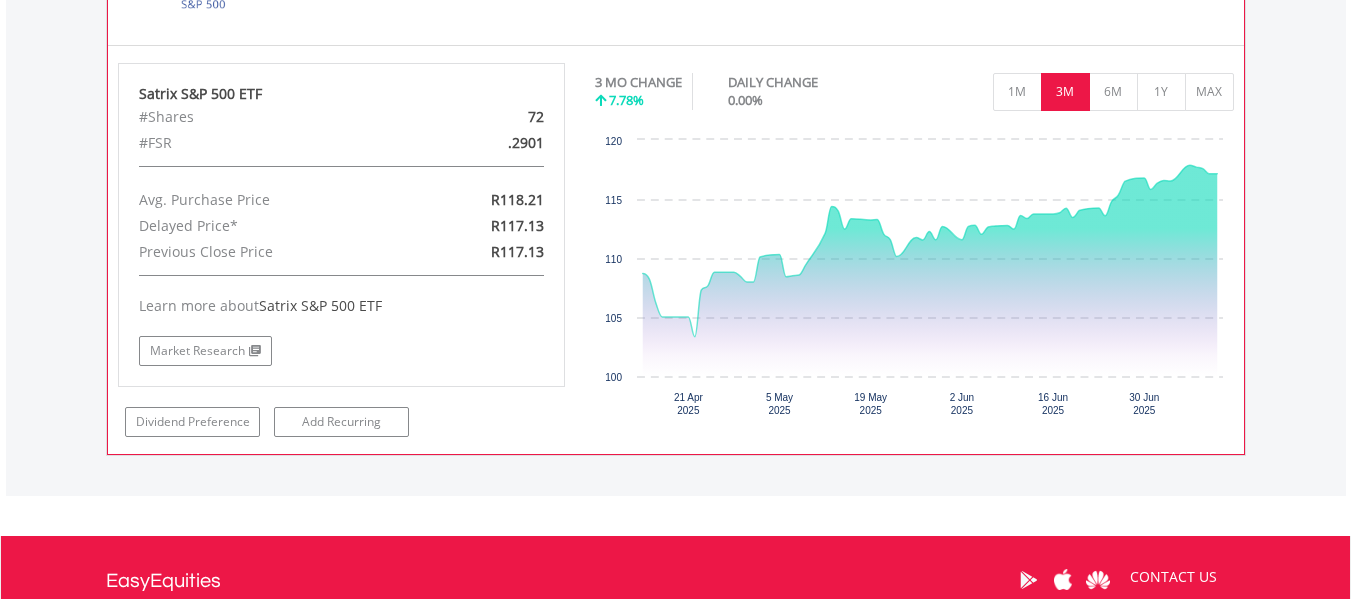 scroll, scrollTop: 2683, scrollLeft: 0, axis: vertical 